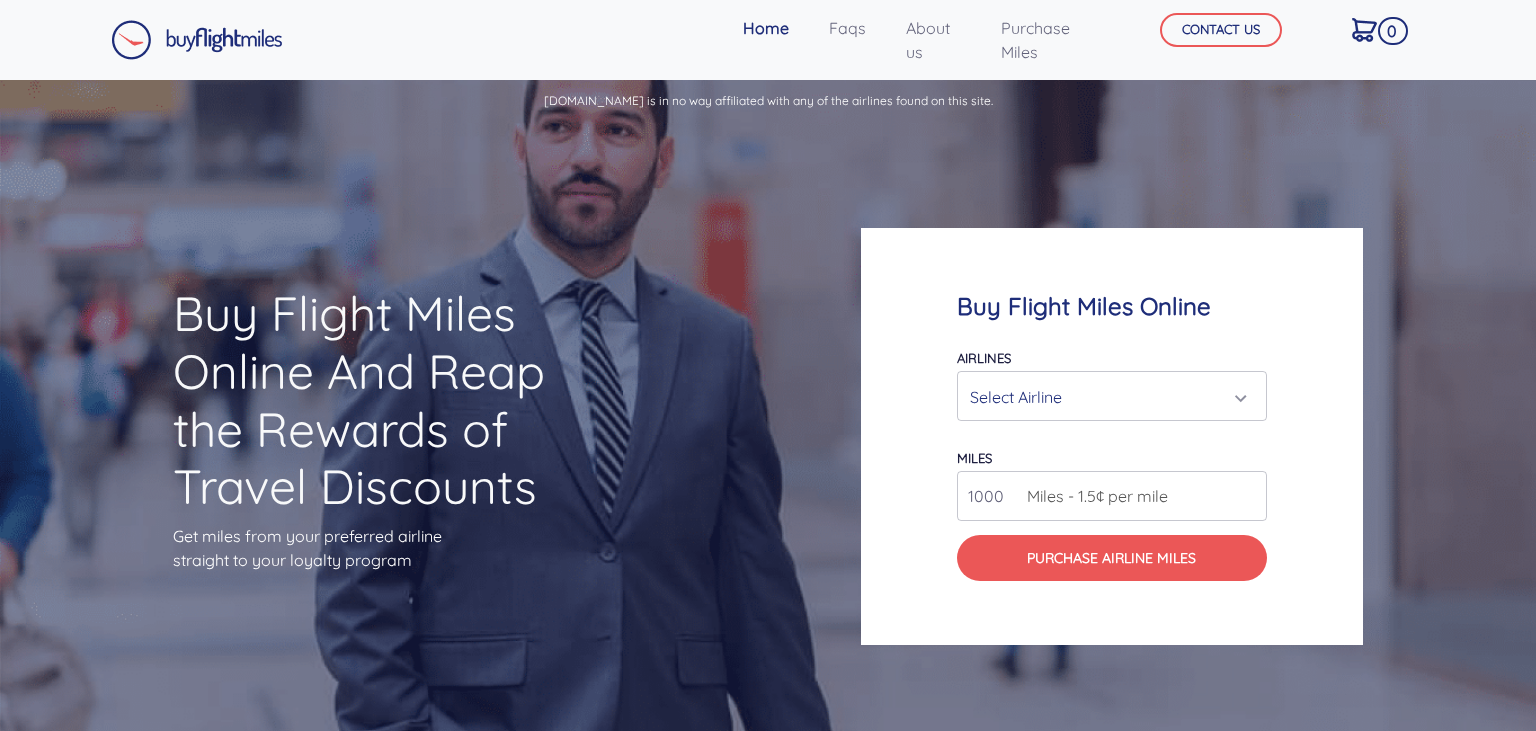 scroll, scrollTop: 0, scrollLeft: 0, axis: both 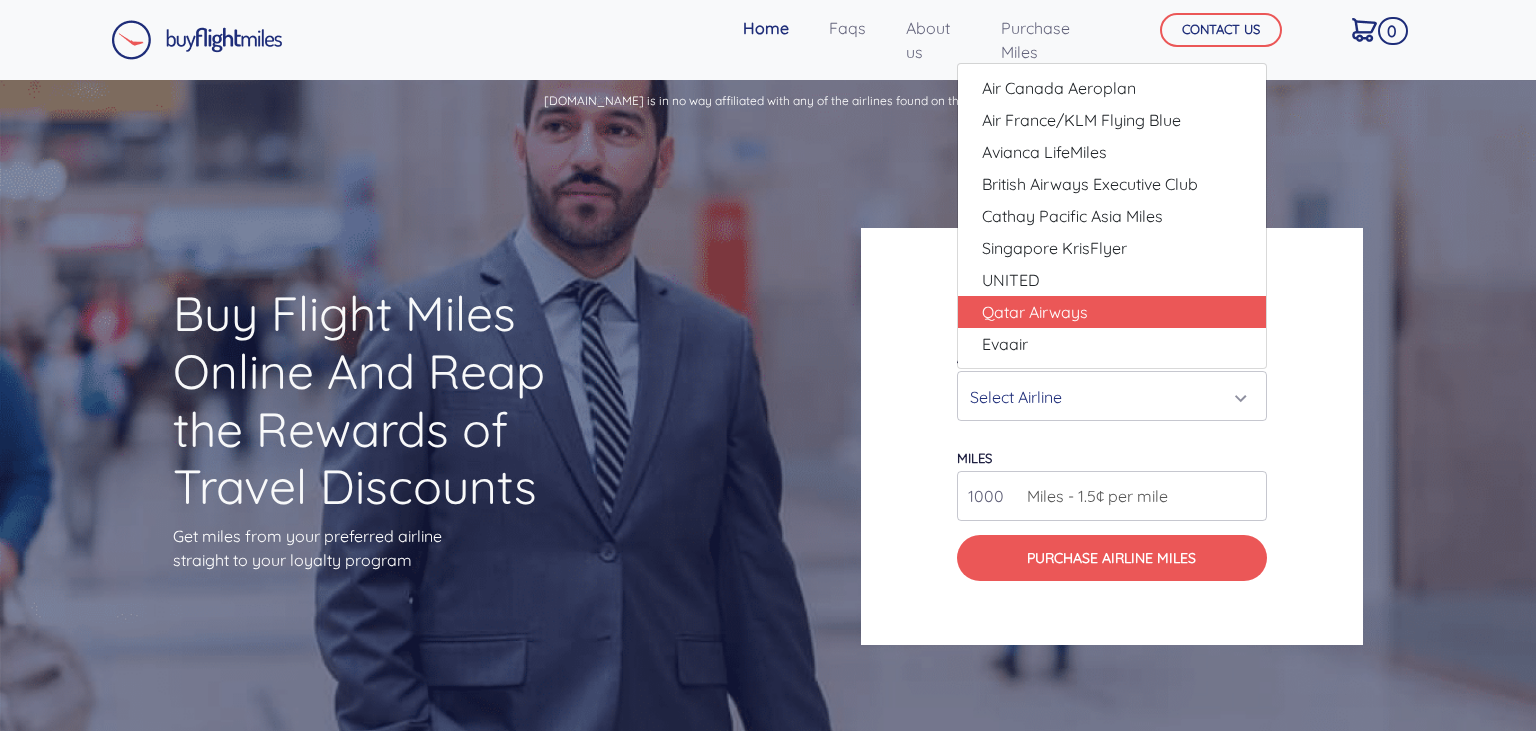 click on "Qatar Airways" at bounding box center [1112, 312] 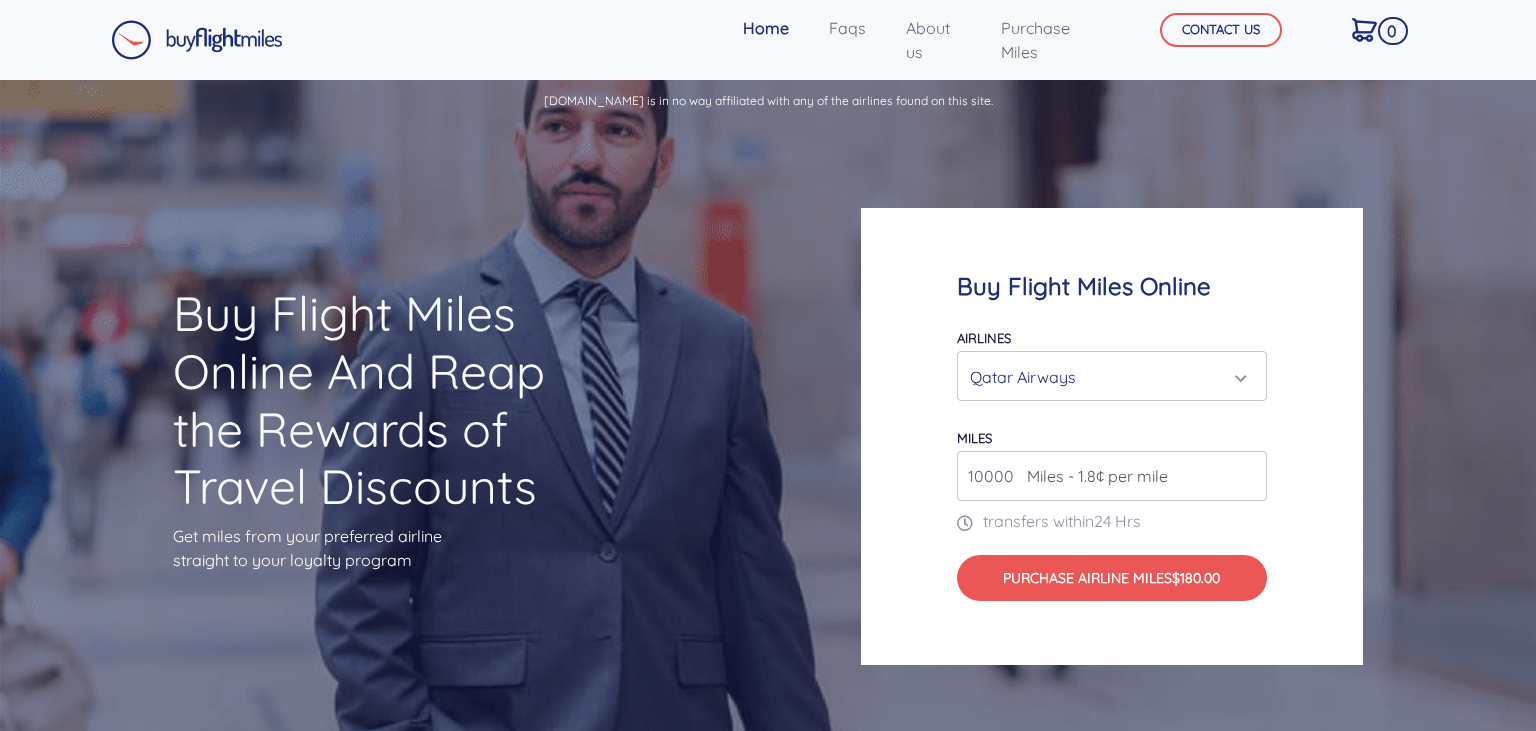 click on "Miles - 1.8¢ per mile" at bounding box center [1092, 476] 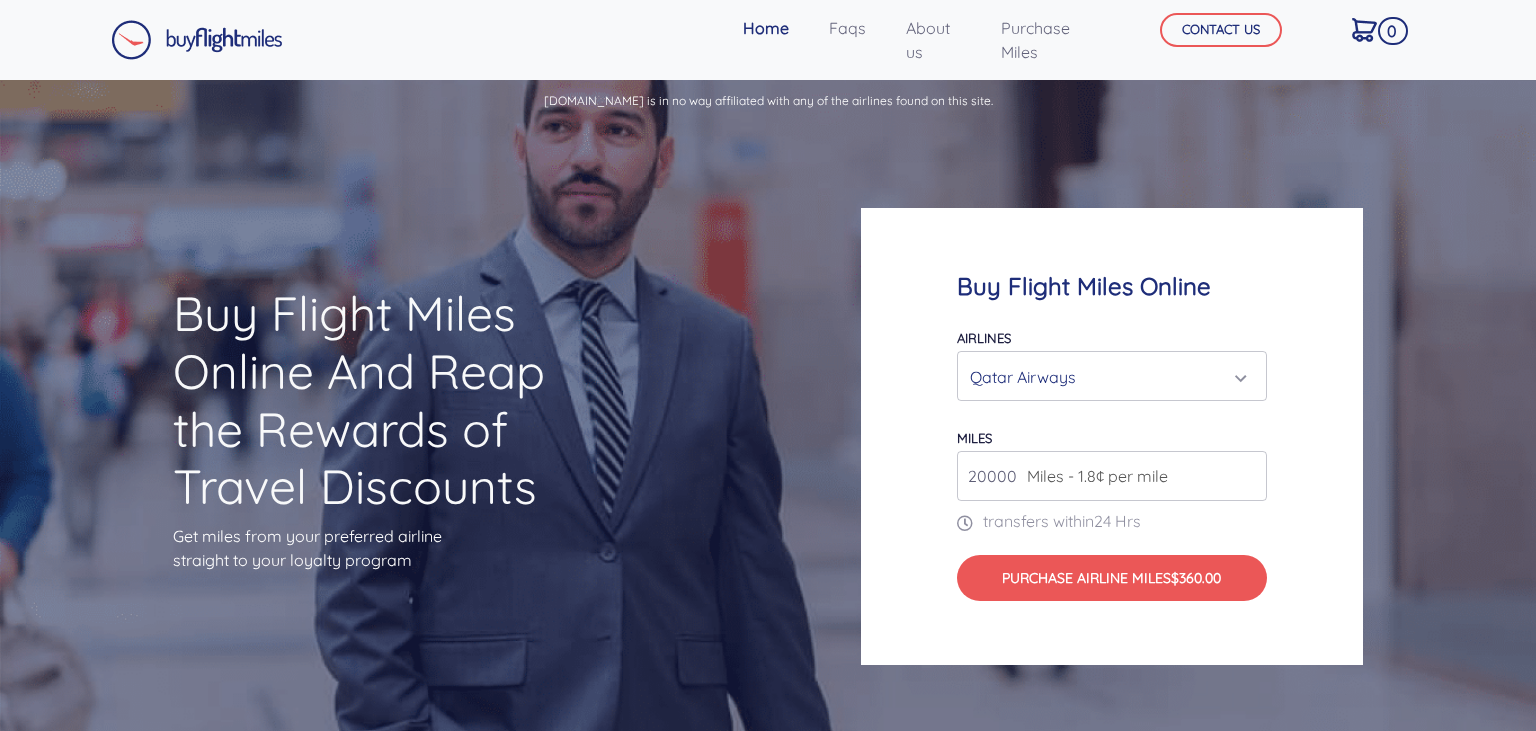 type on "20000" 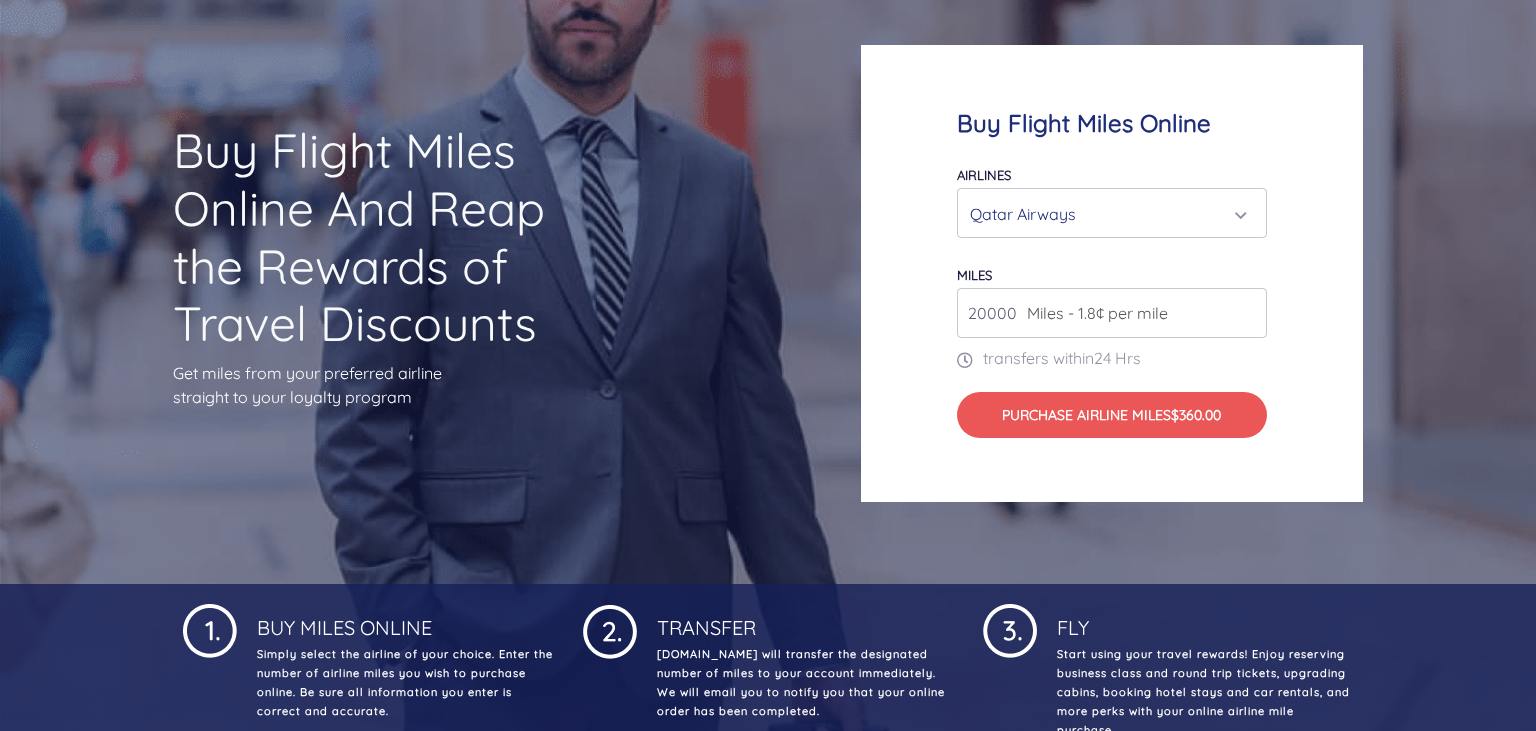 scroll, scrollTop: 211, scrollLeft: 0, axis: vertical 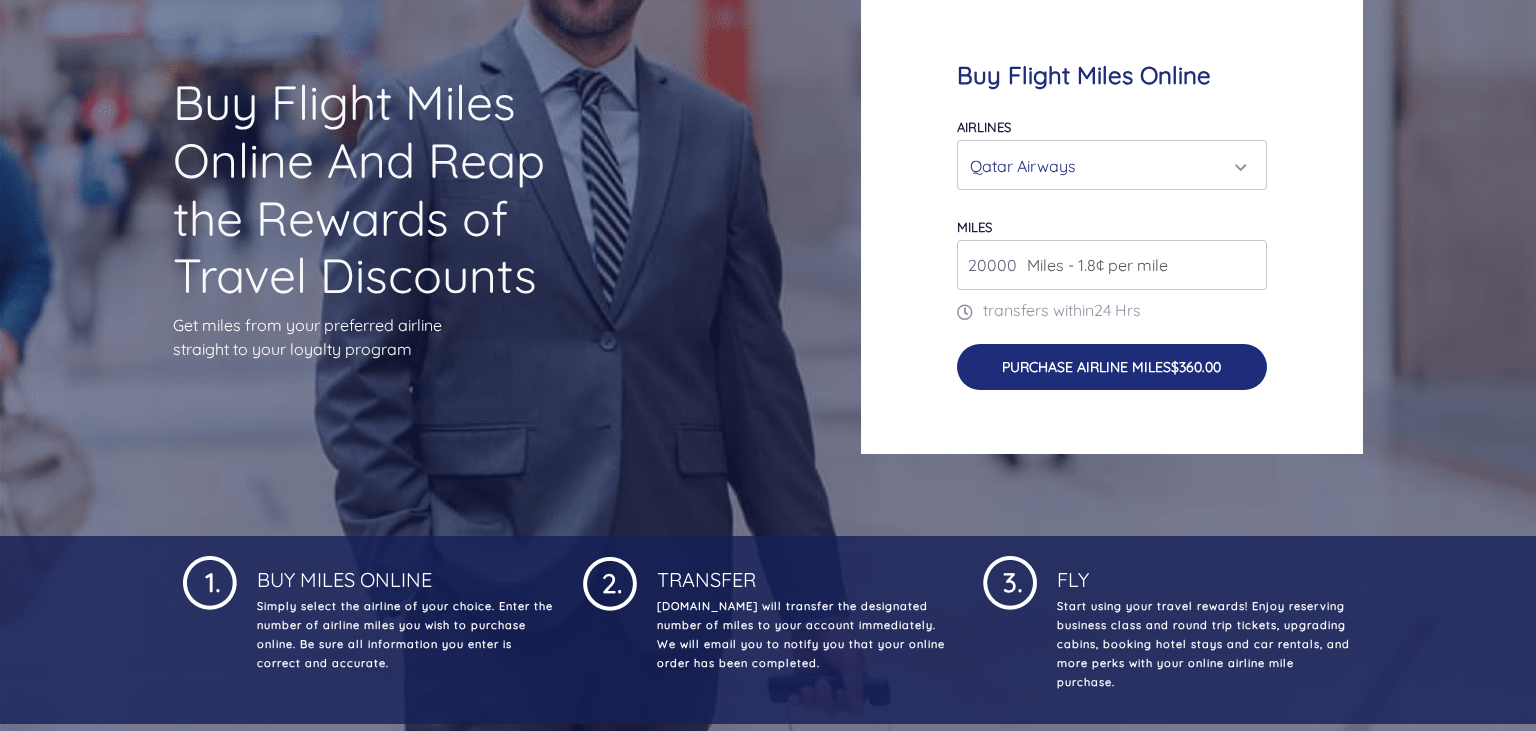 click on "Purchase Airline Miles     $360.00" at bounding box center [1112, 367] 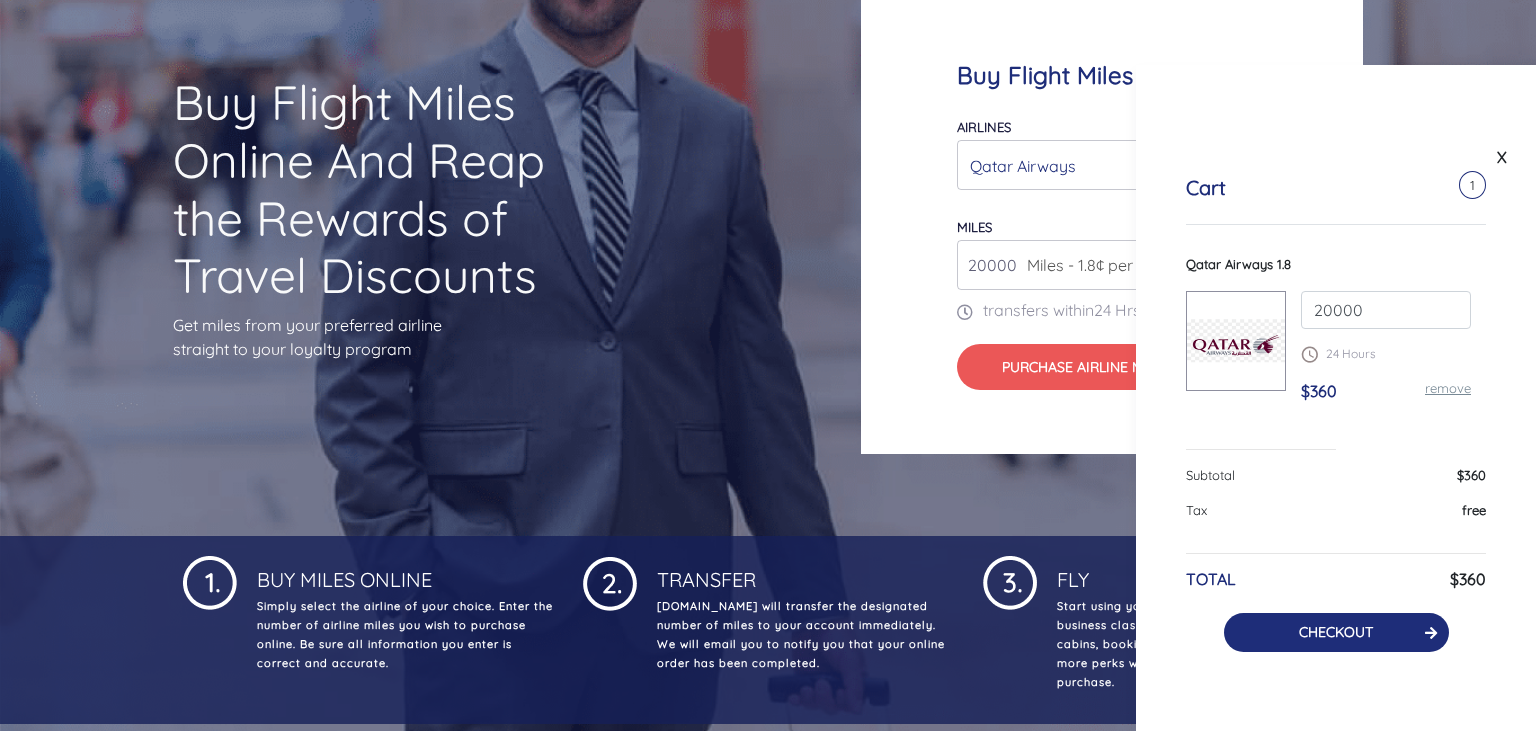 click on "CHECKOUT" at bounding box center (1336, 632) 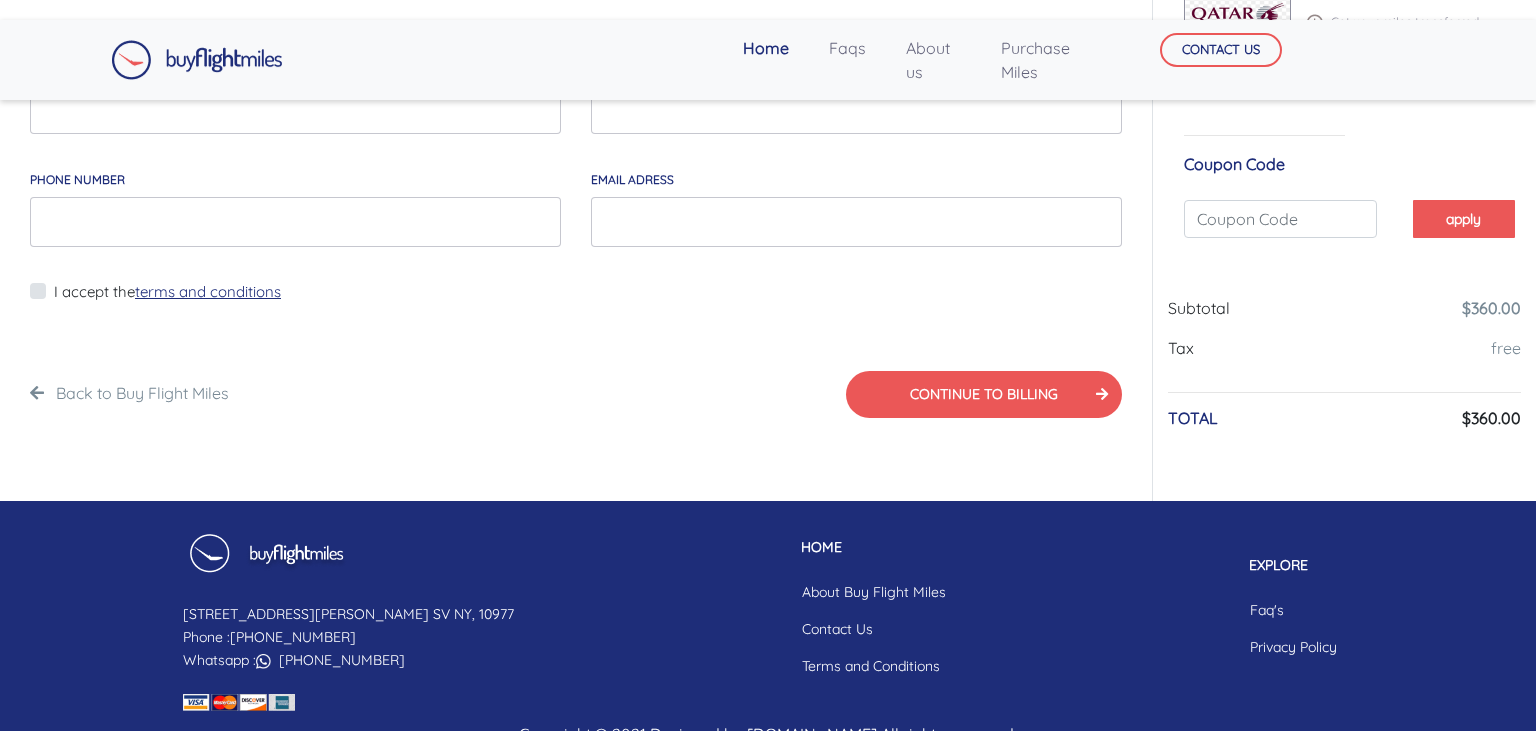 scroll, scrollTop: 293, scrollLeft: 0, axis: vertical 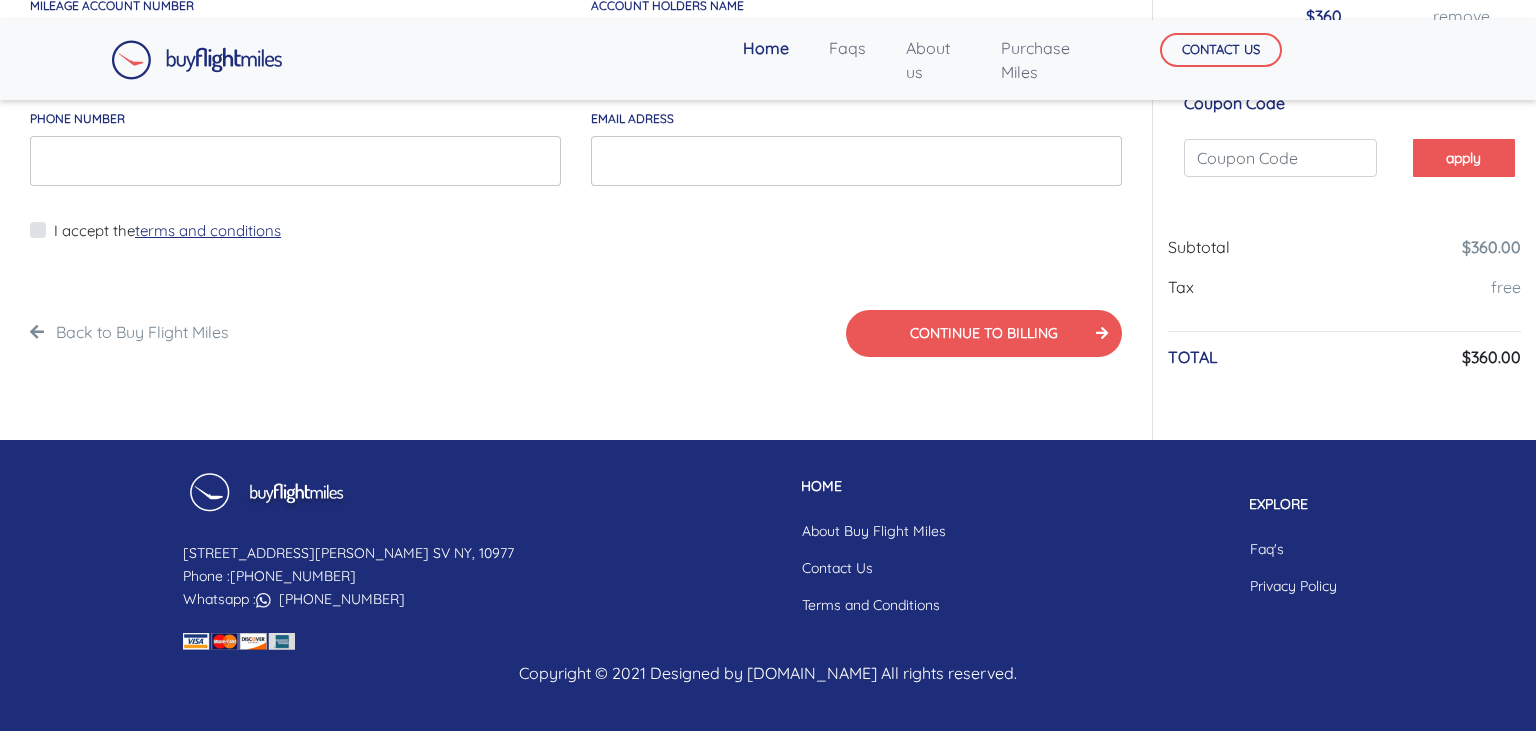 click on "Back to Buy Flight Miles
CONTINUE TO BILLING" at bounding box center [576, 325] 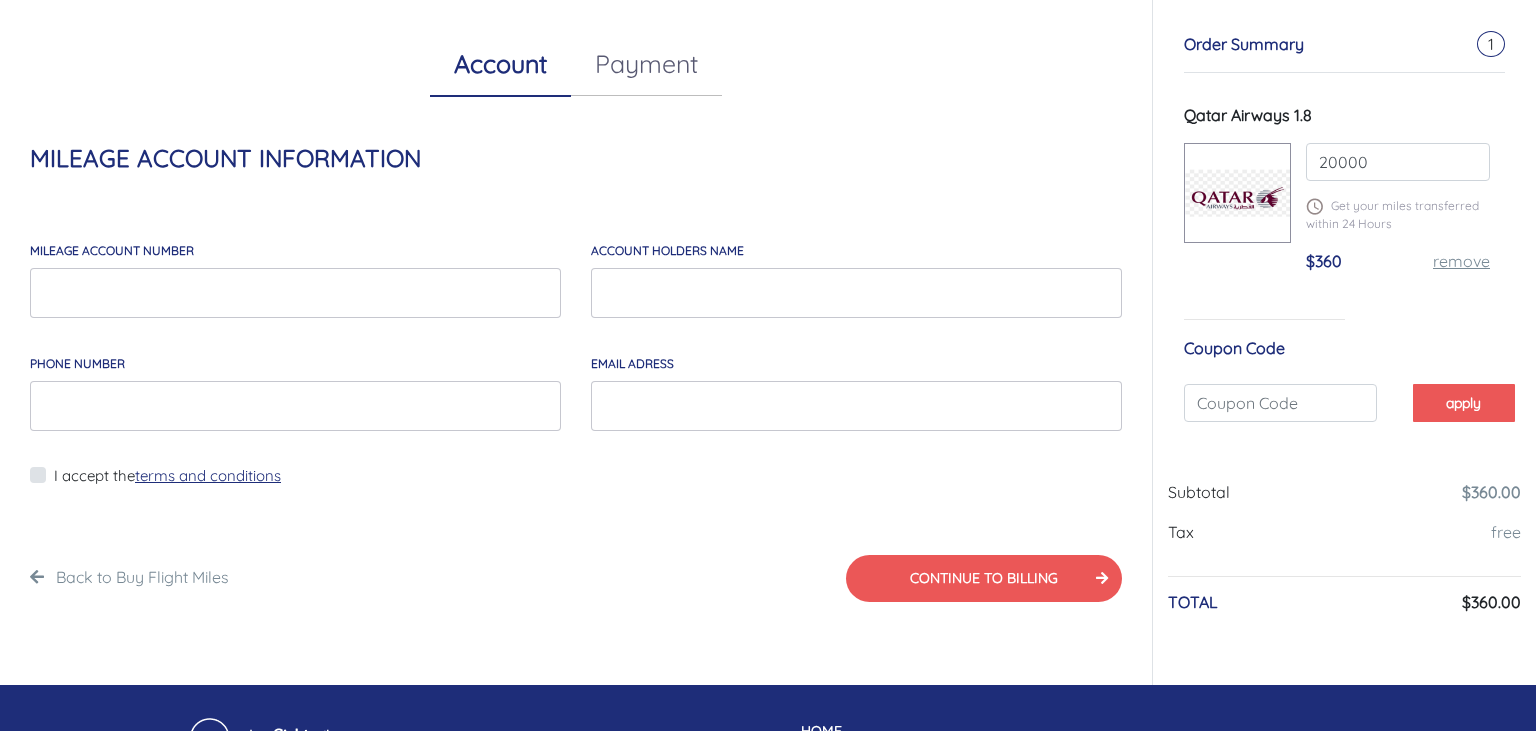 scroll, scrollTop: 0, scrollLeft: 0, axis: both 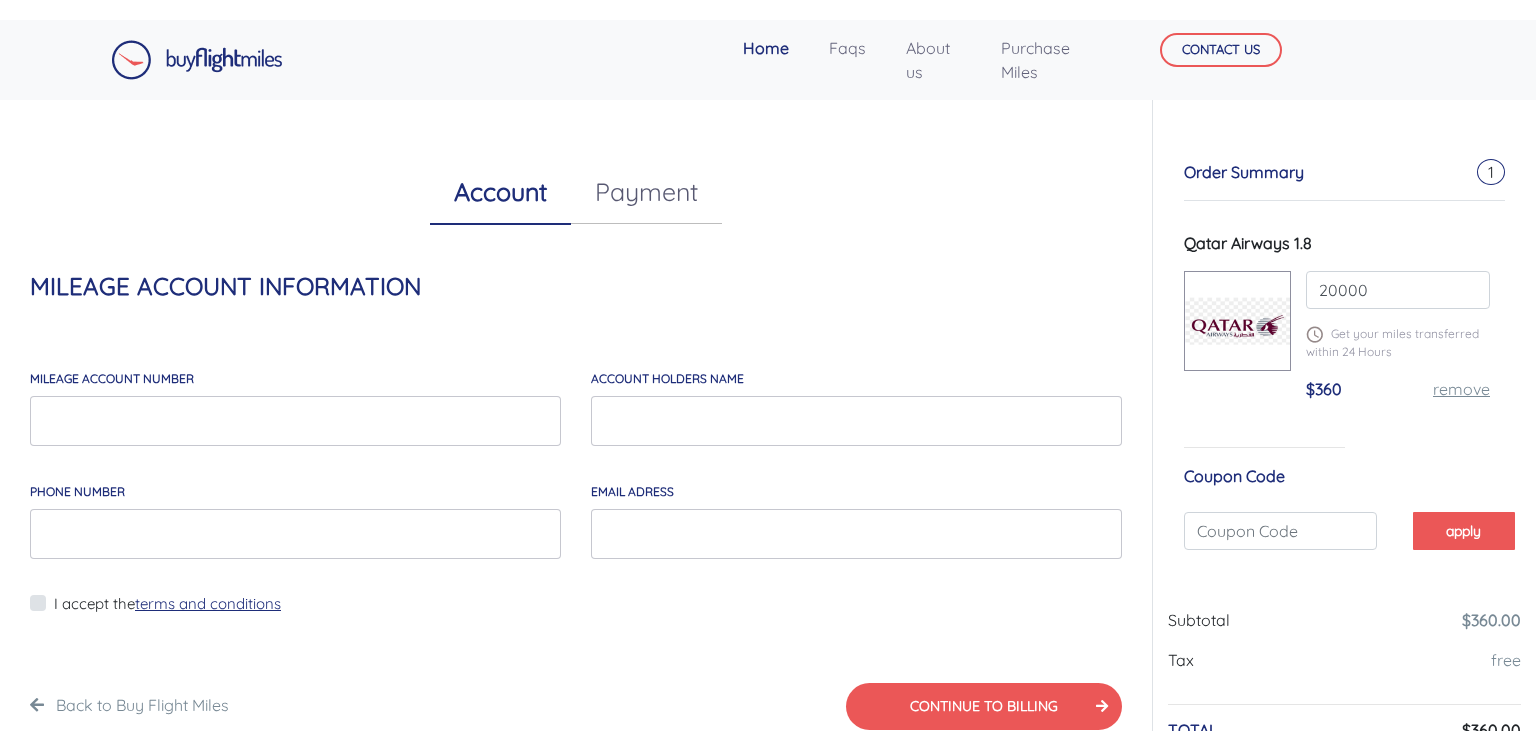 click on "Payment" at bounding box center (646, 192) 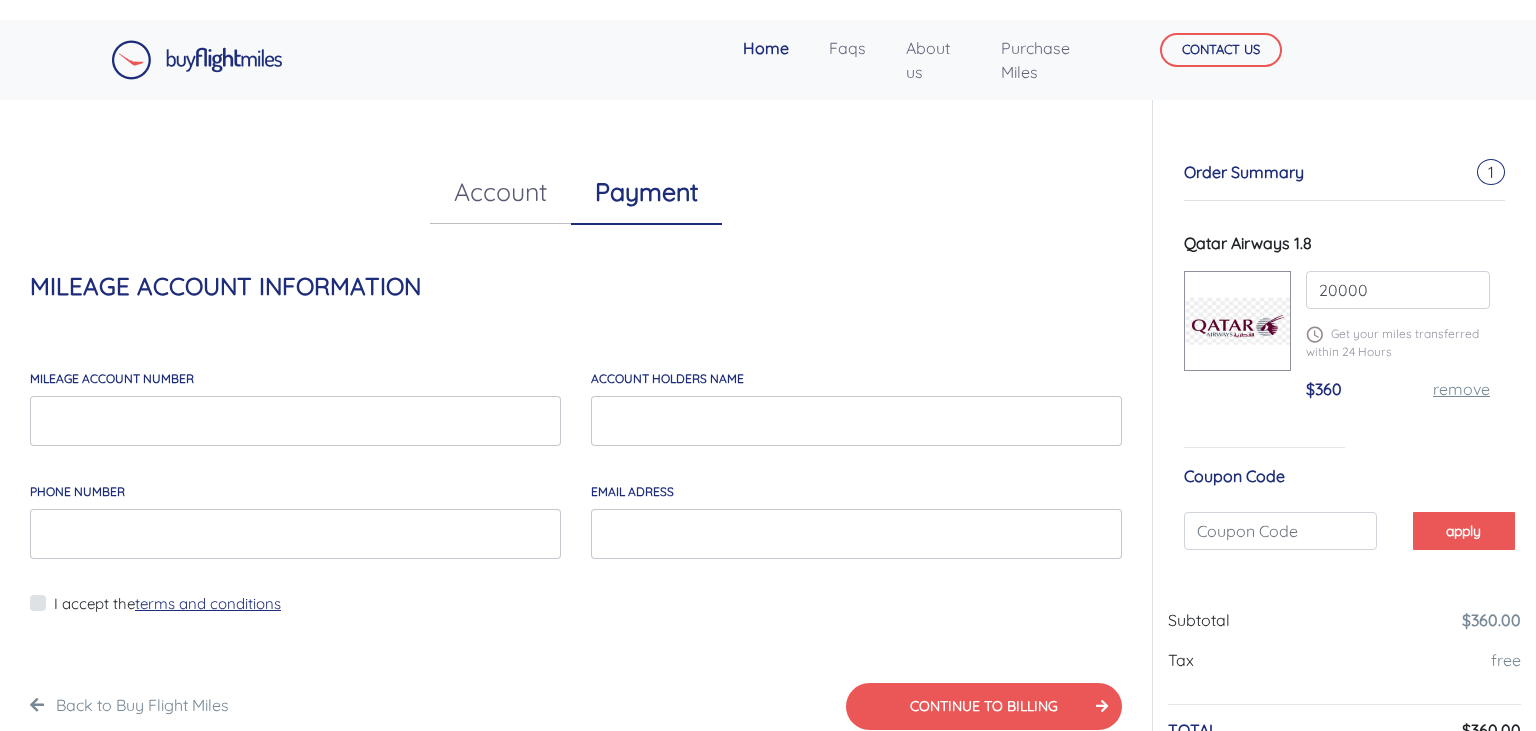 click on "Account" at bounding box center (500, 192) 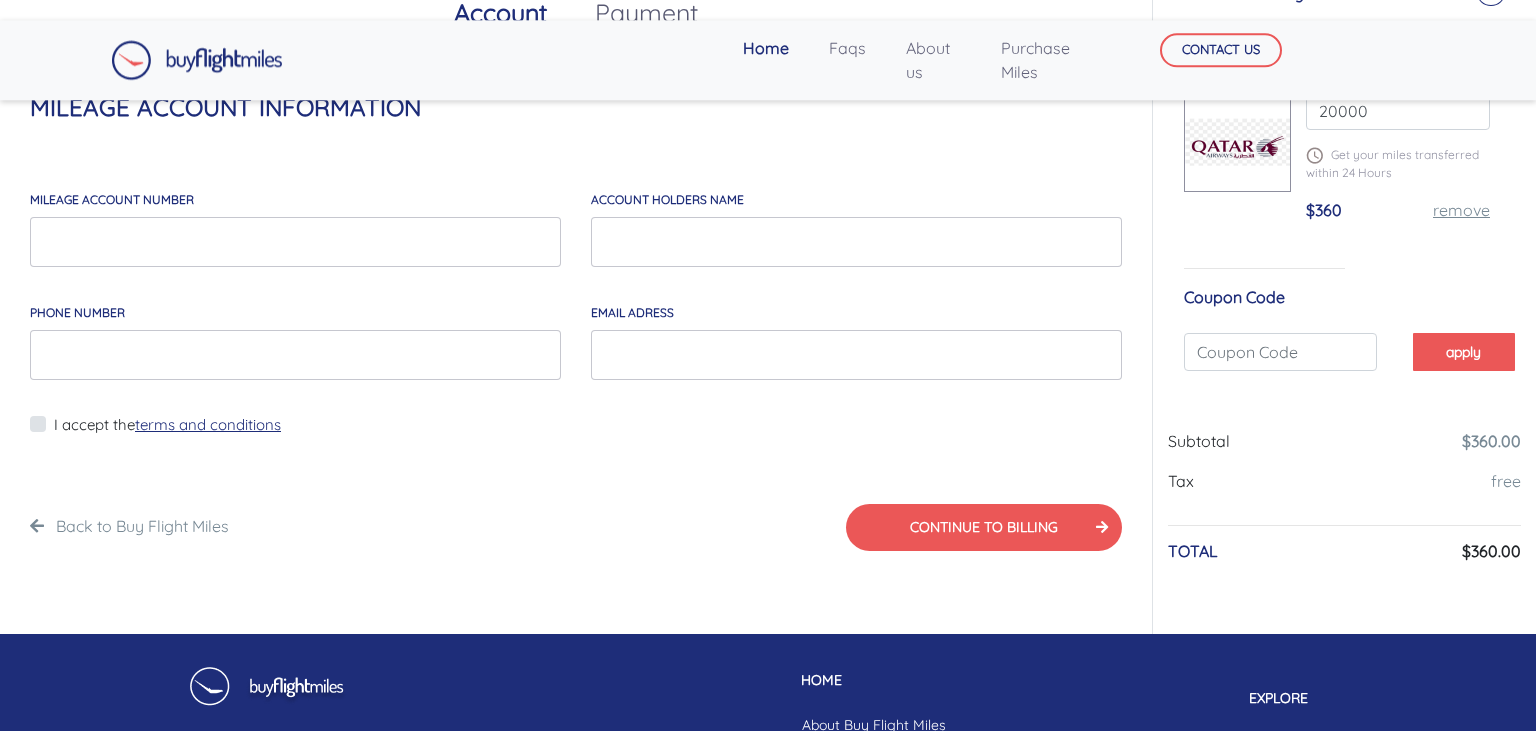 scroll, scrollTop: 82, scrollLeft: 0, axis: vertical 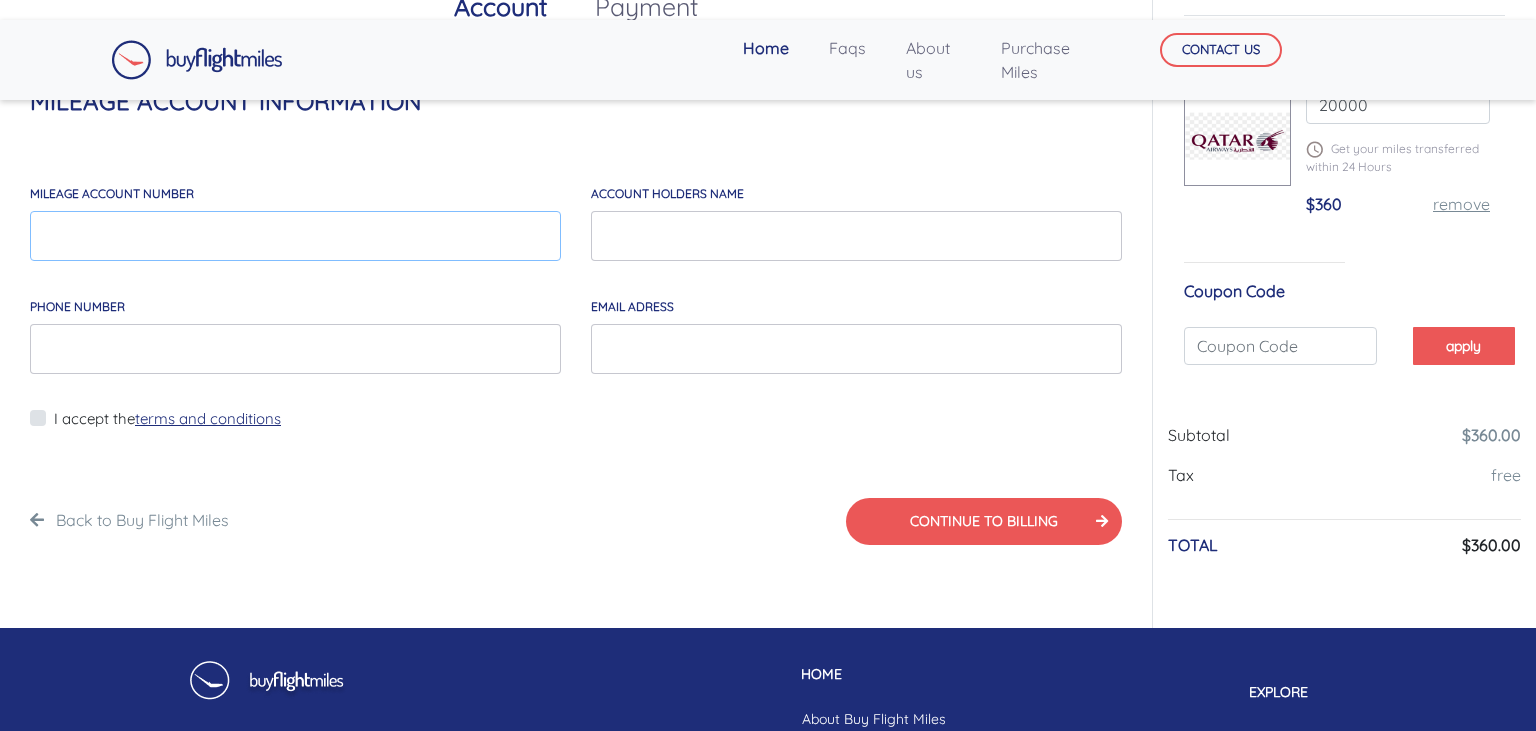 click on "MILEAGE account number" at bounding box center [295, 236] 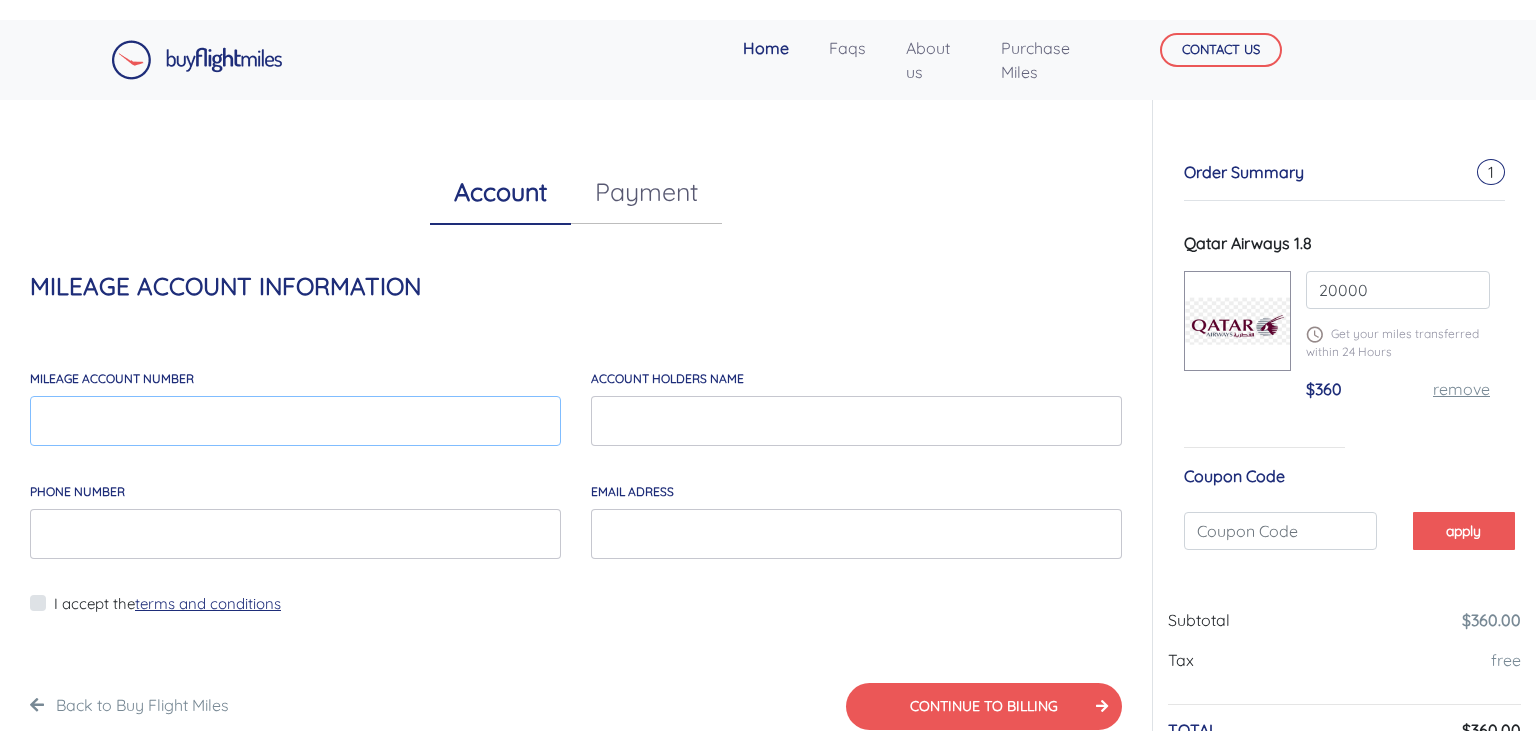 click on "MILEAGE account number" at bounding box center (295, 421) 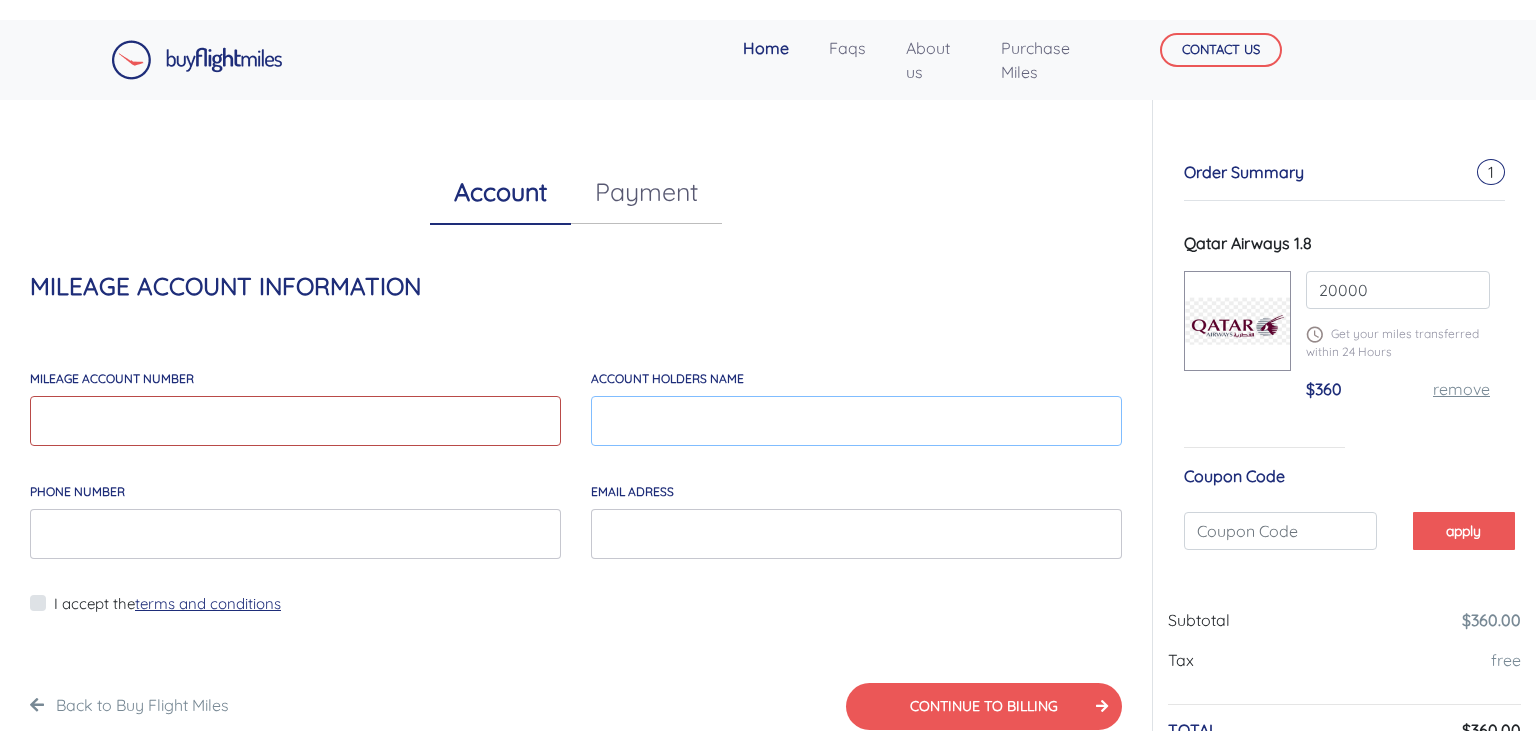 click on "account holders NAME" at bounding box center (856, 421) 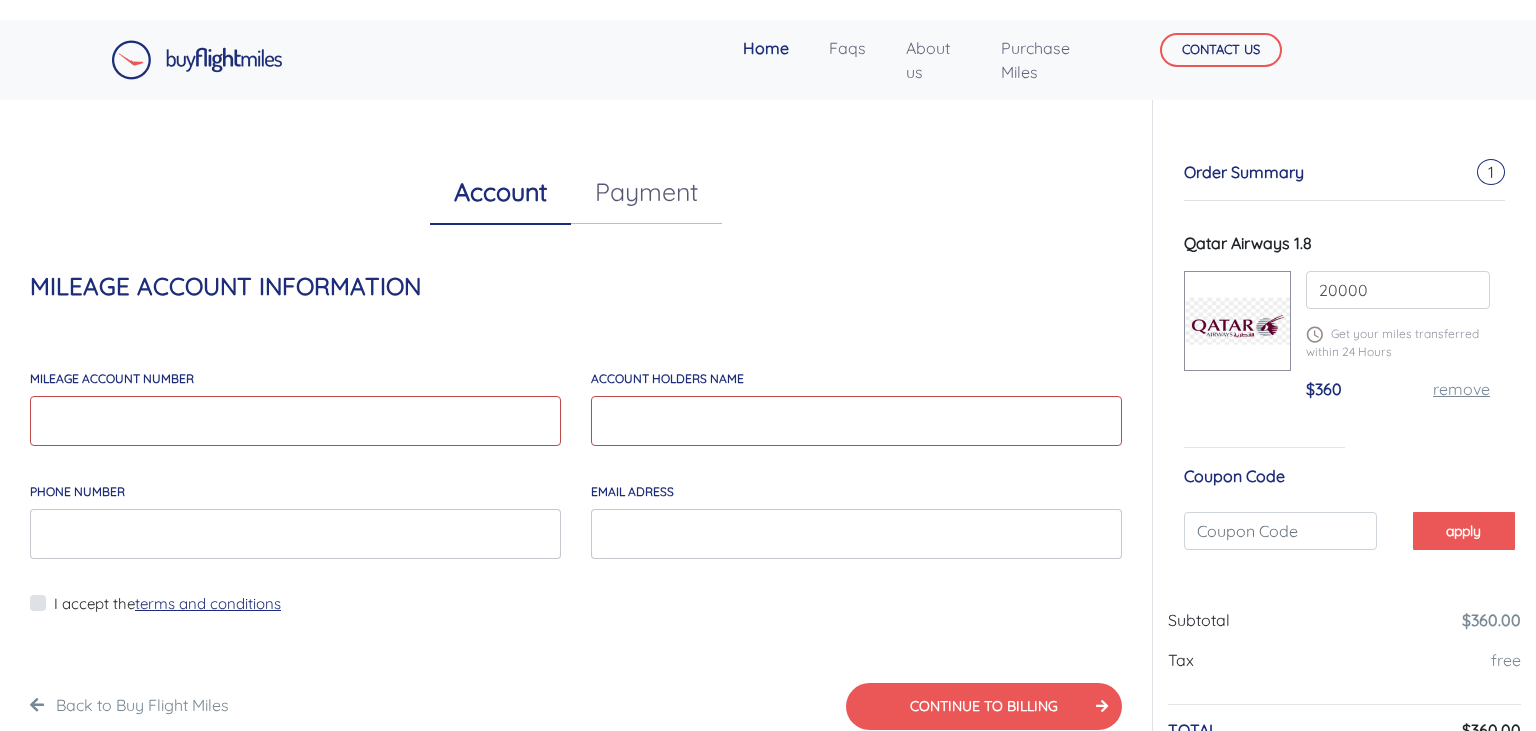 click on "Payment" at bounding box center (646, 192) 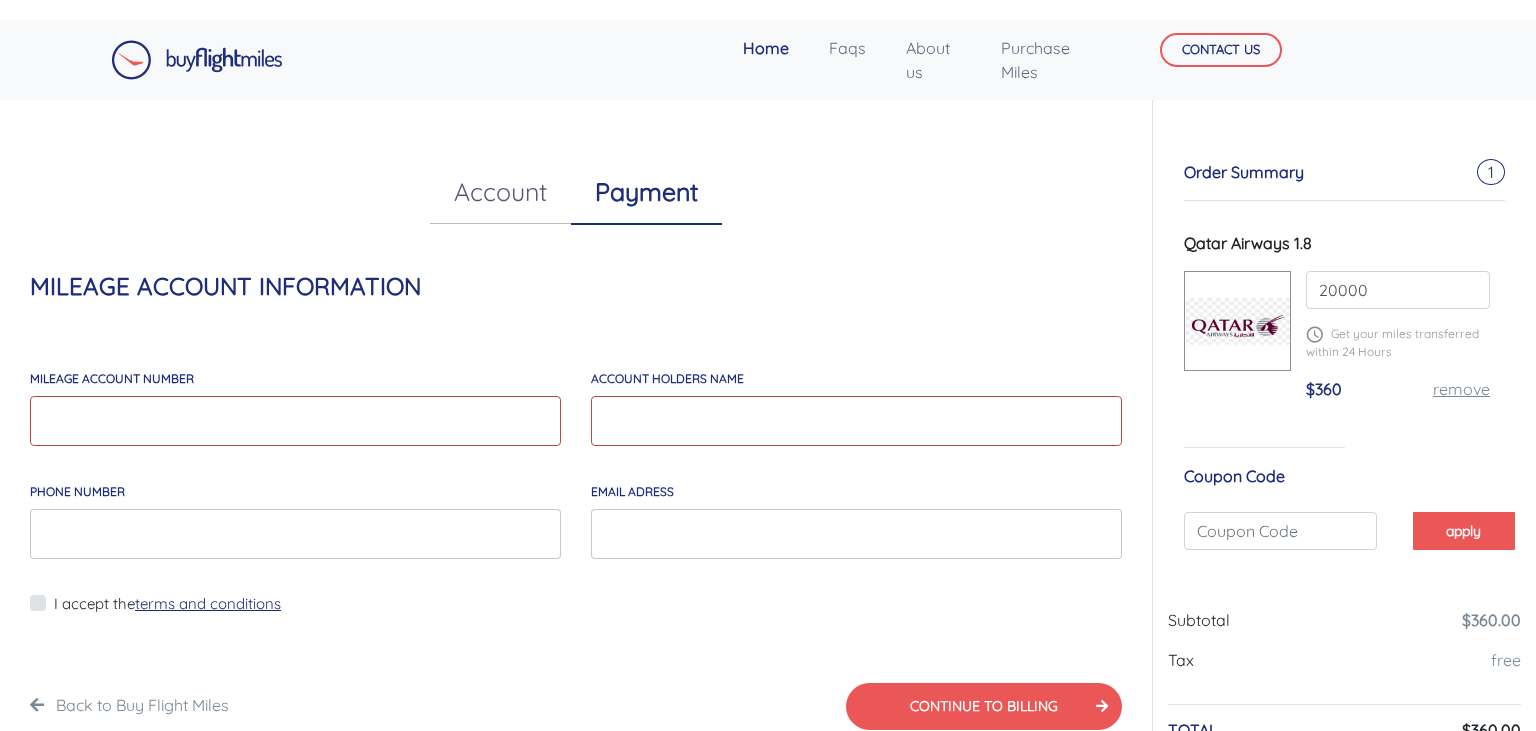 click on "Account" at bounding box center (500, 192) 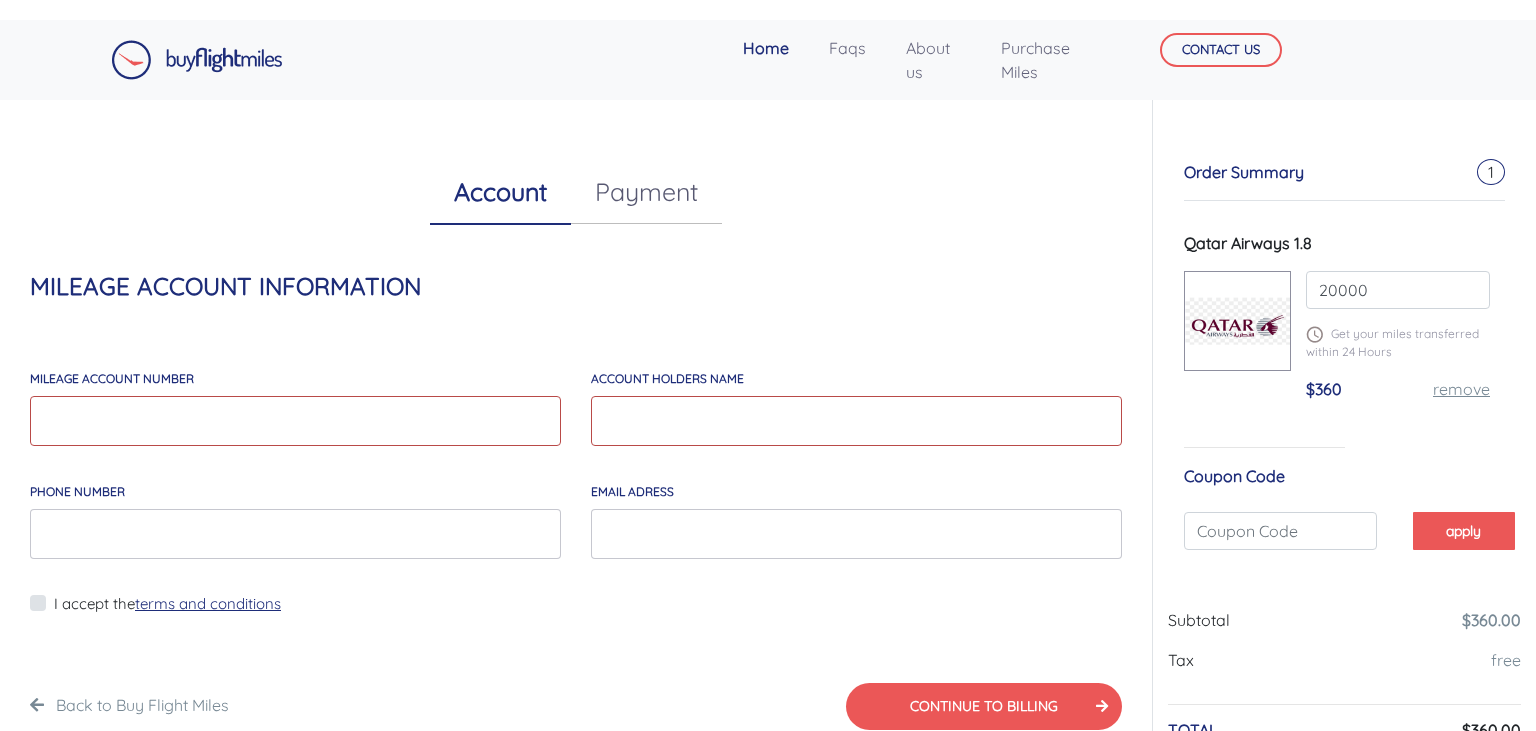 click on "Payment" at bounding box center (646, 192) 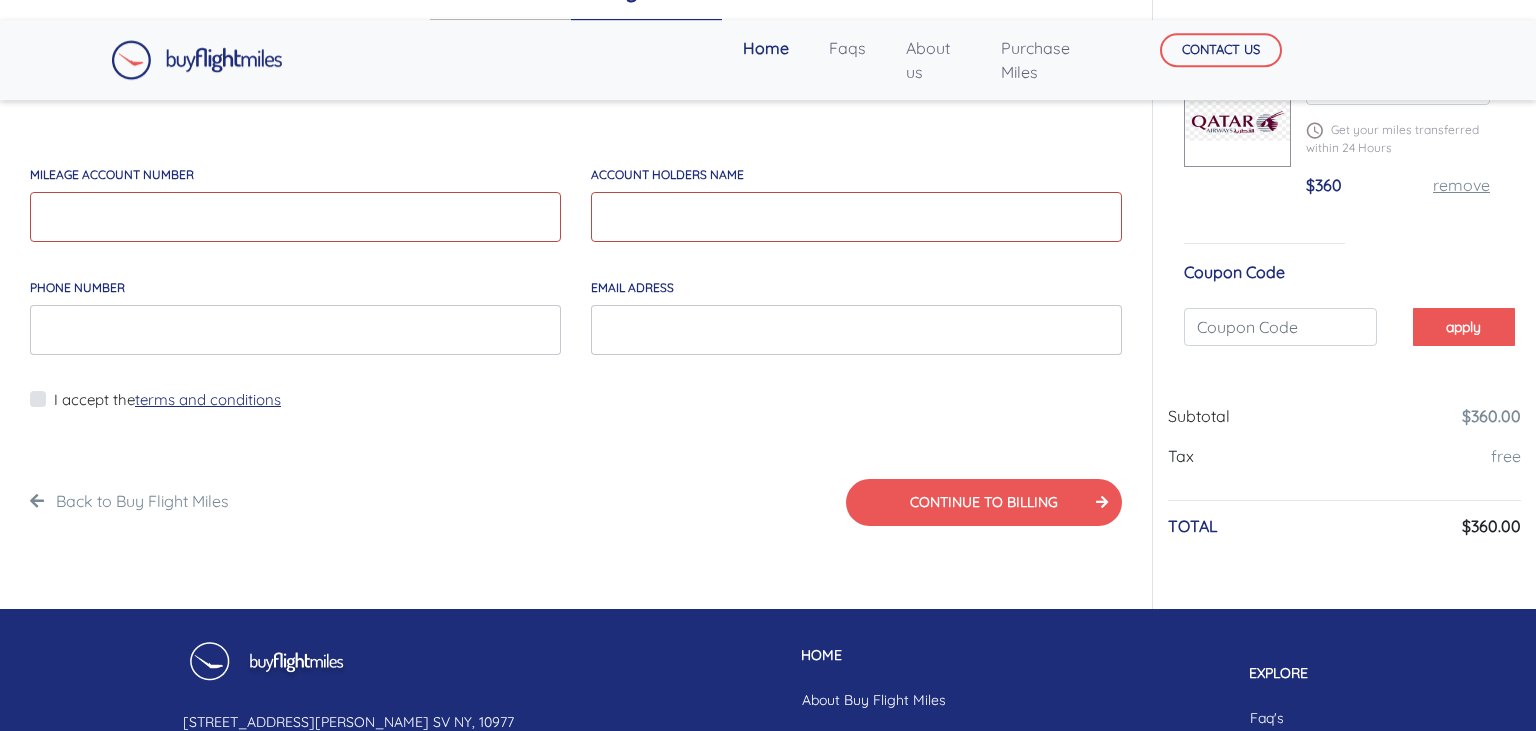 scroll, scrollTop: 293, scrollLeft: 0, axis: vertical 